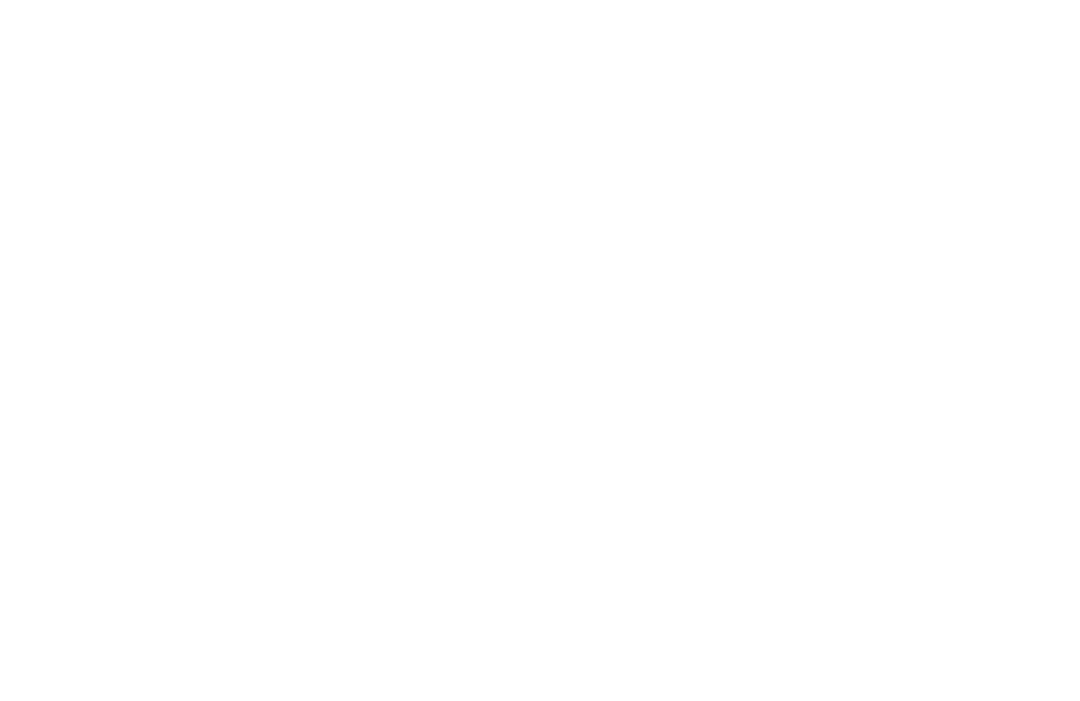 scroll, scrollTop: 0, scrollLeft: 0, axis: both 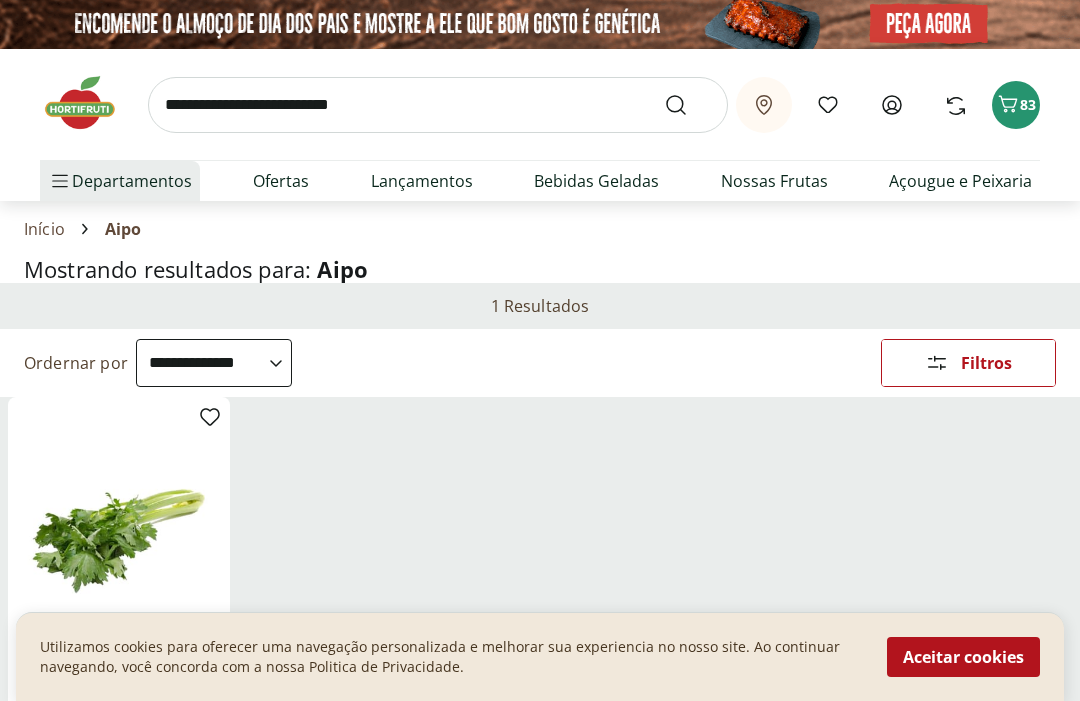 click at bounding box center [438, 105] 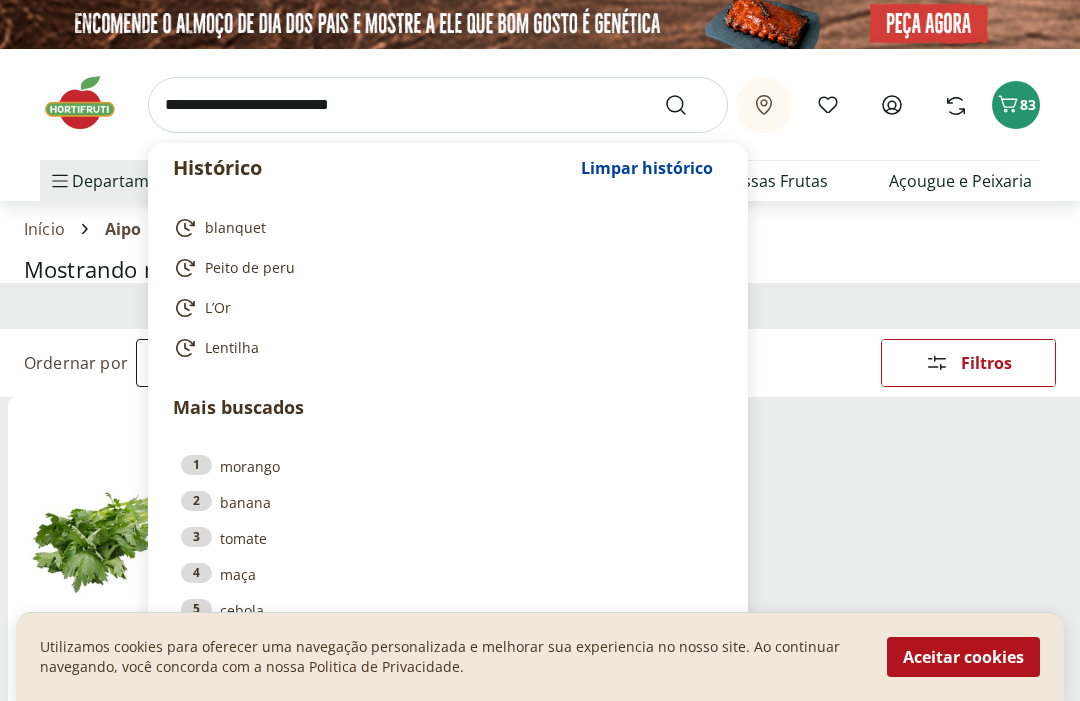 scroll, scrollTop: 0, scrollLeft: 0, axis: both 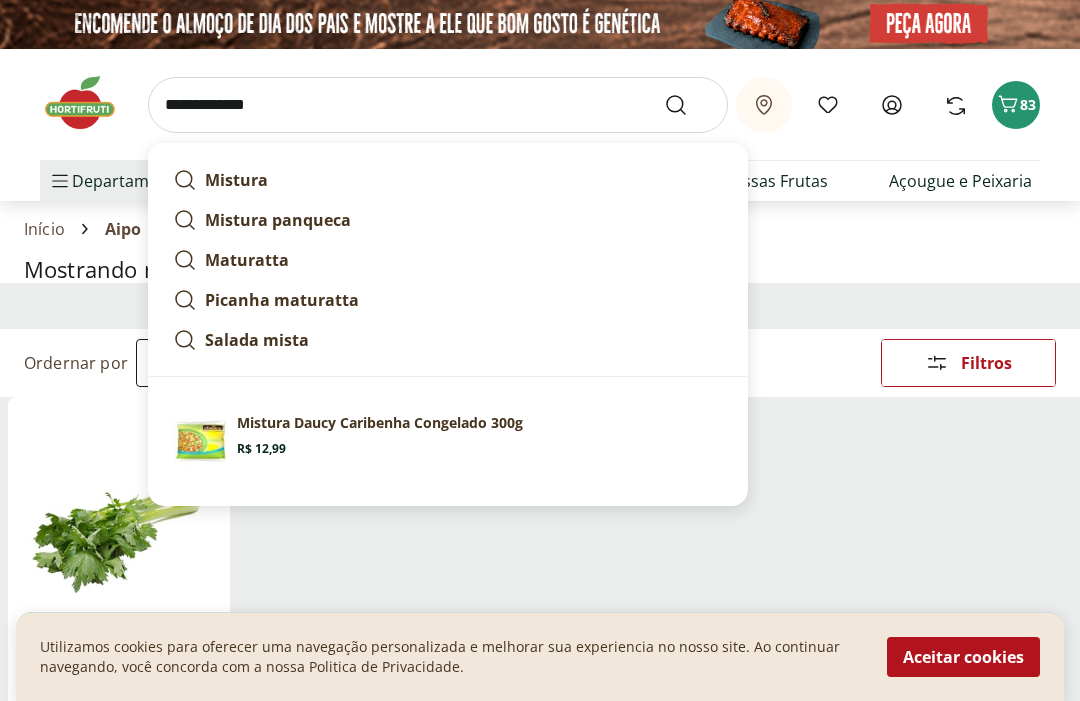 type on "**********" 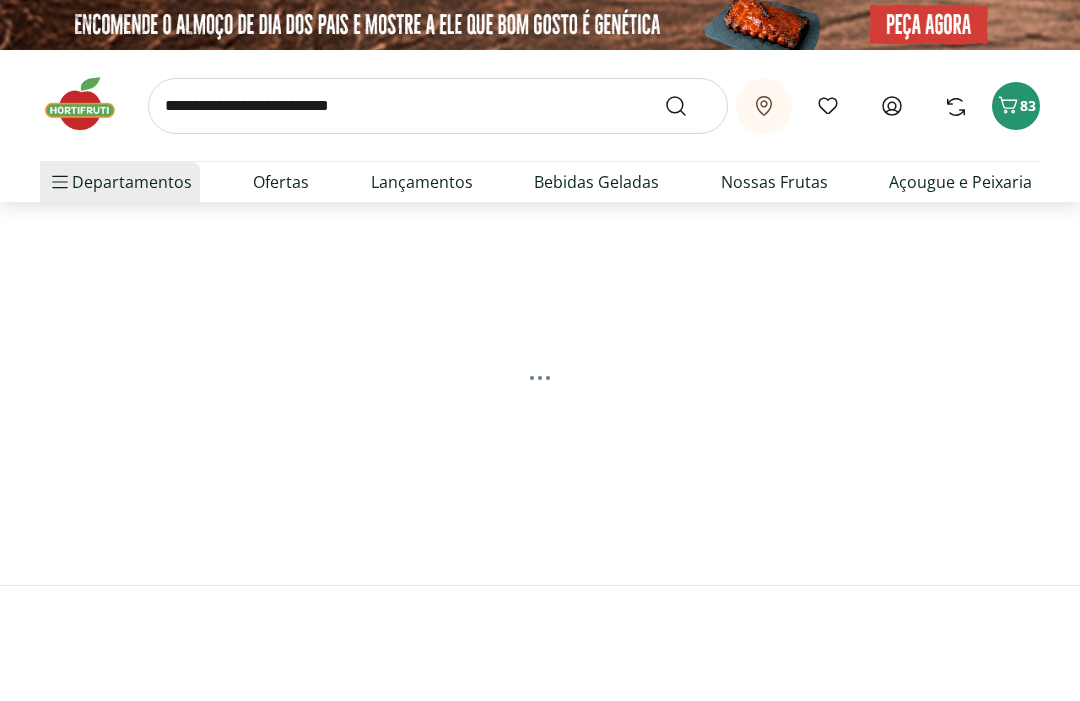 scroll, scrollTop: 0, scrollLeft: 0, axis: both 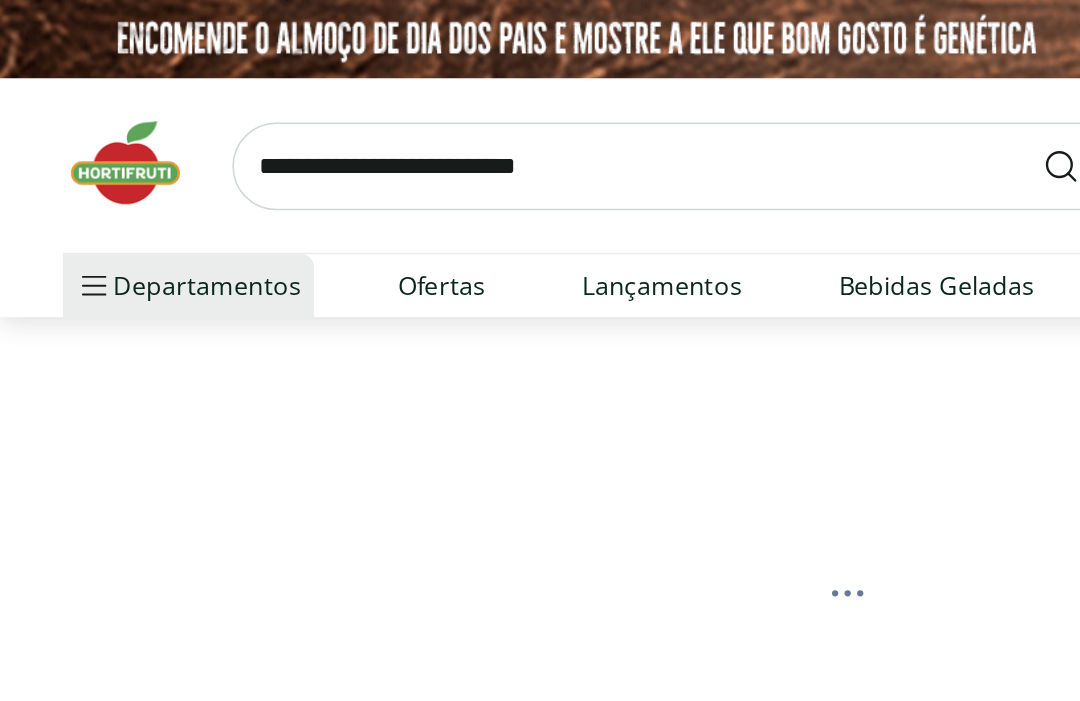 select on "**********" 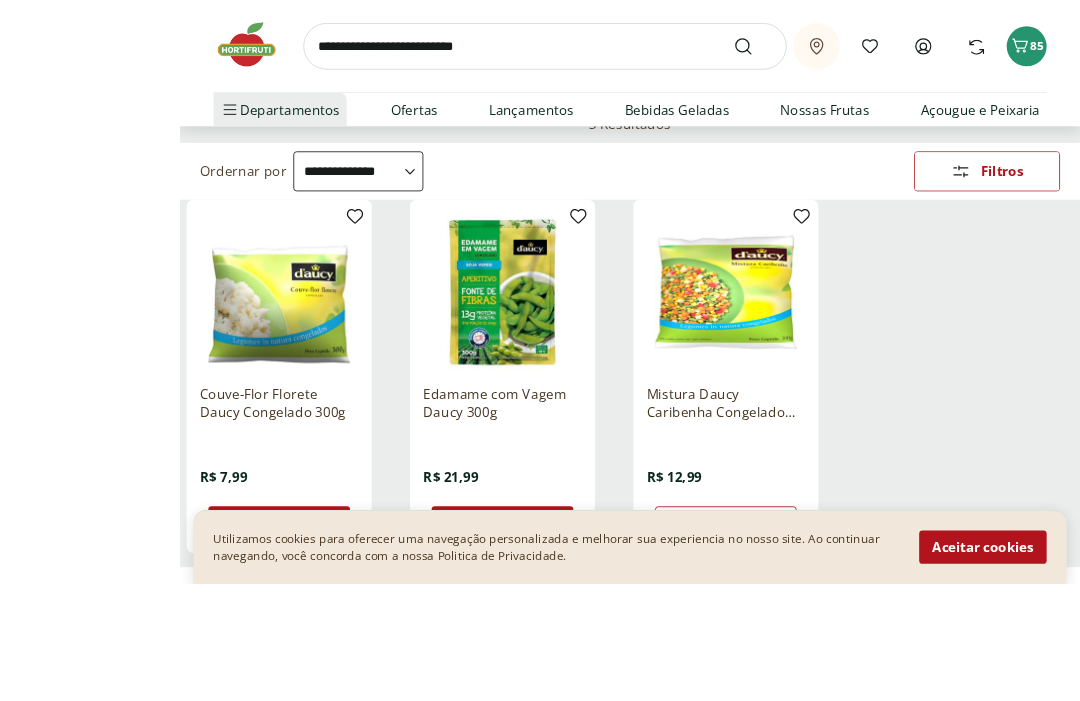 scroll, scrollTop: 272, scrollLeft: 0, axis: vertical 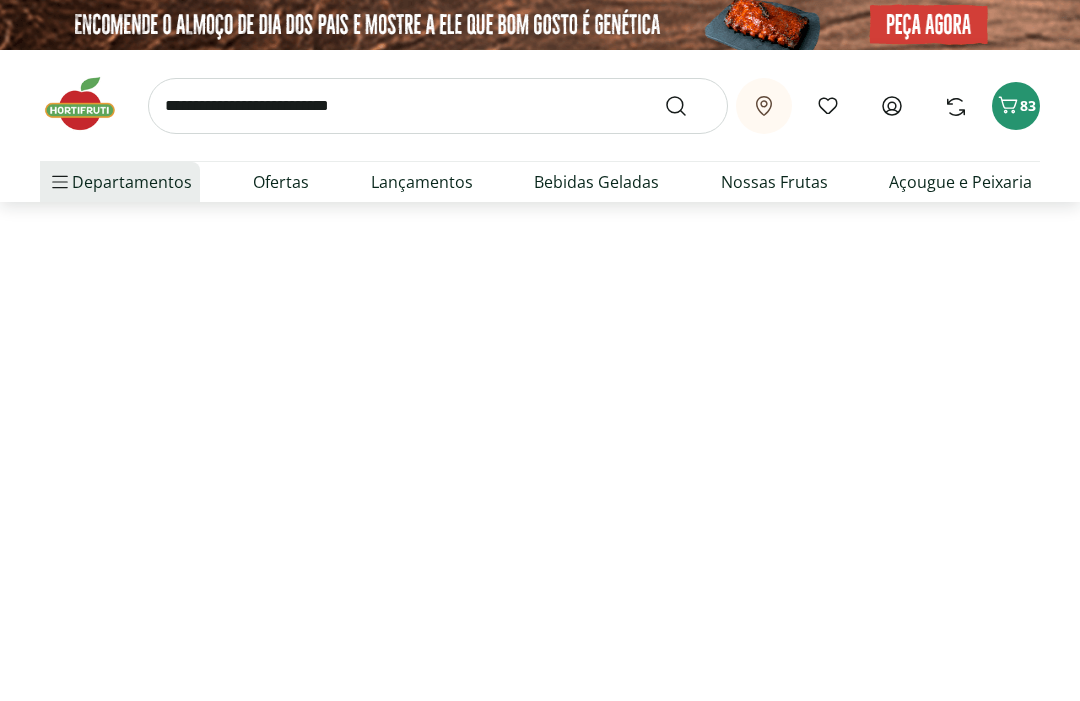select on "**********" 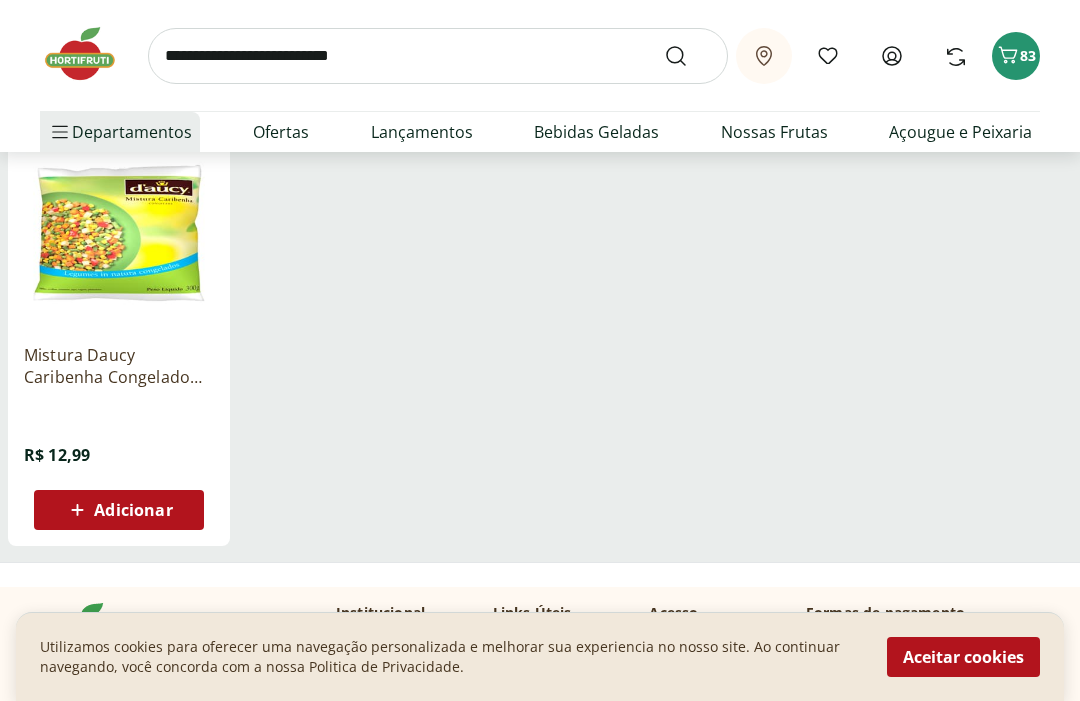 scroll, scrollTop: 275, scrollLeft: 0, axis: vertical 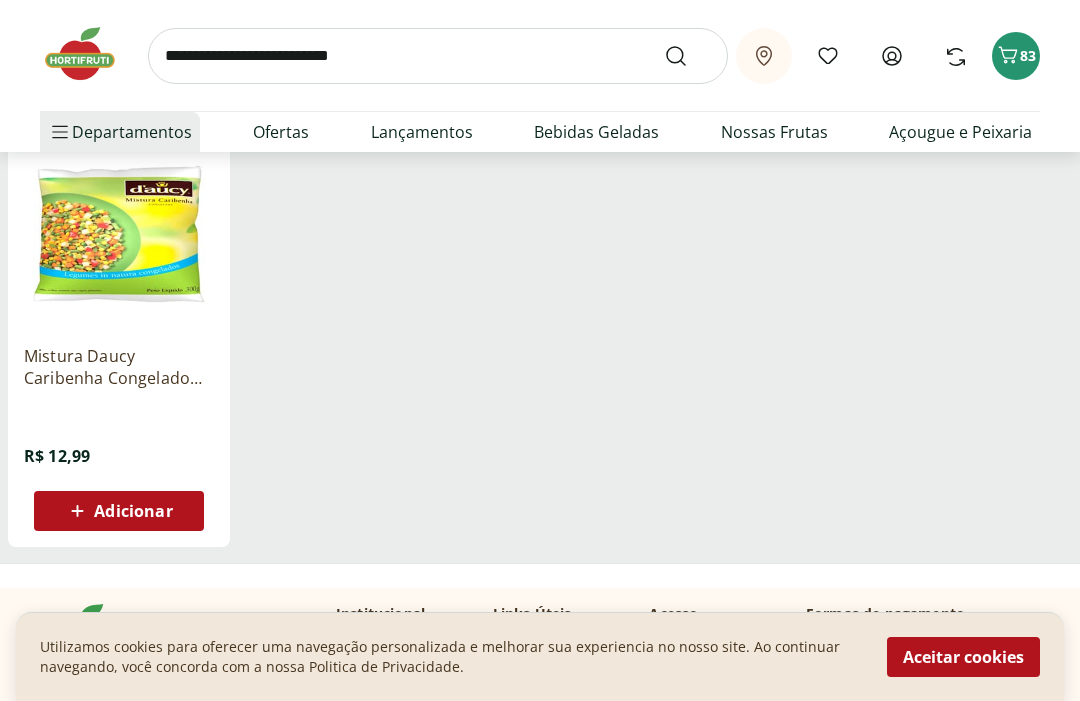 click at bounding box center (119, 234) 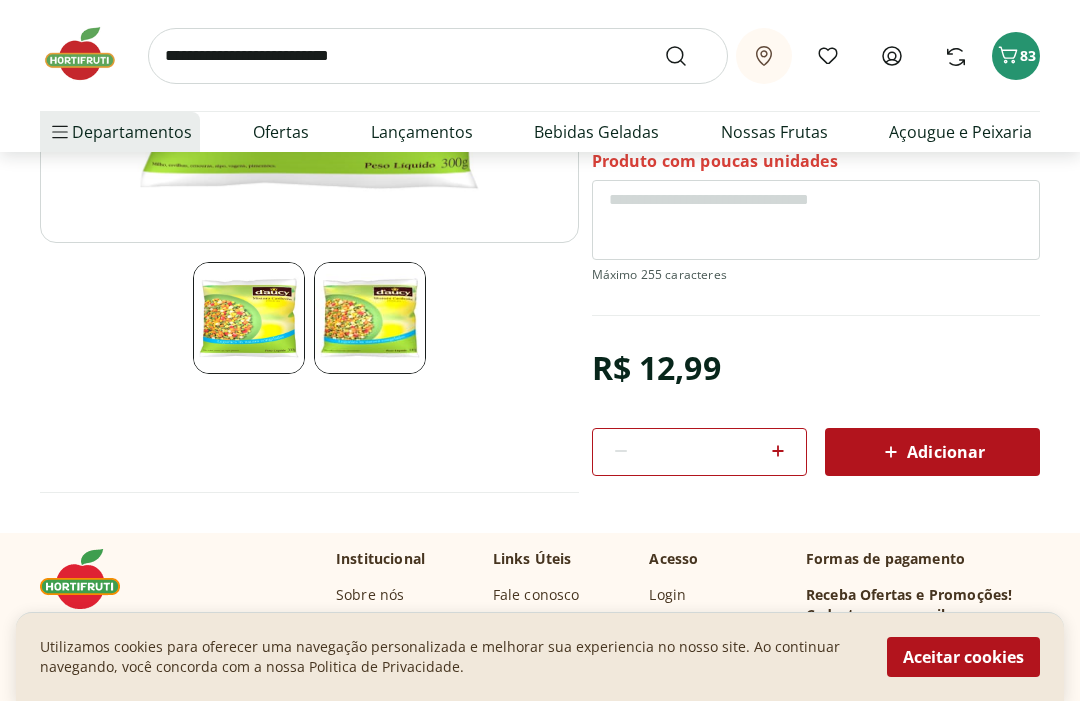 scroll, scrollTop: 392, scrollLeft: 0, axis: vertical 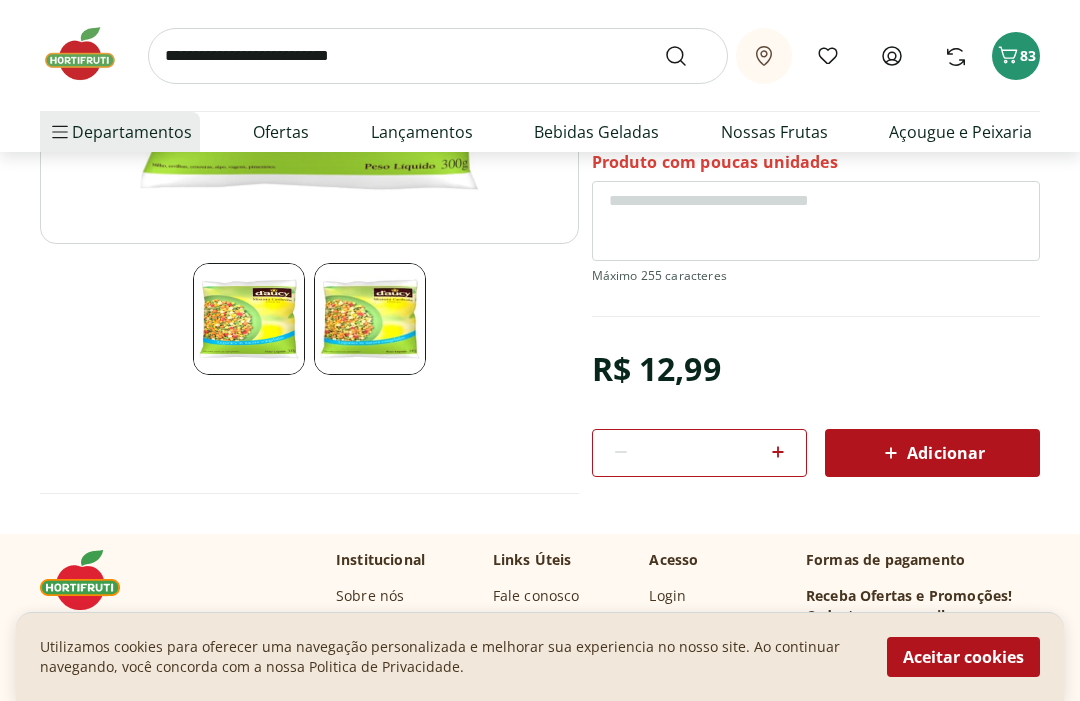 click on "Acesso Login Criar Conta Esqueci Minha Senha Meus Pedidos Carrinho" at bounding box center [719, 660] 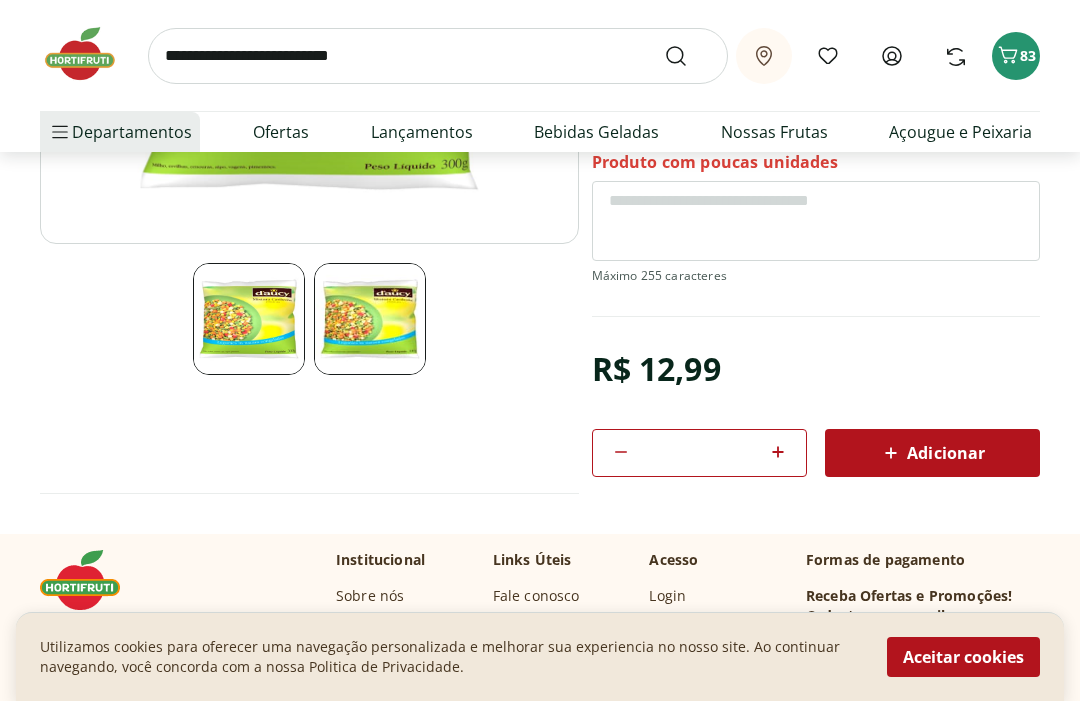 click on "Adicionar" at bounding box center (932, 453) 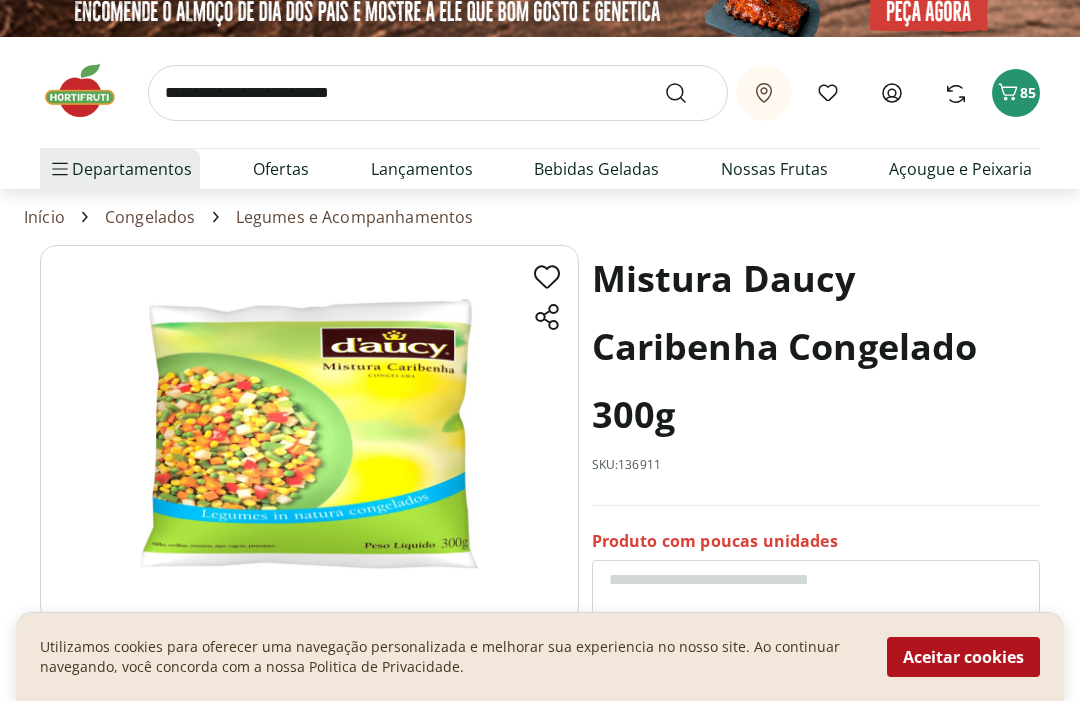 scroll, scrollTop: 0, scrollLeft: 0, axis: both 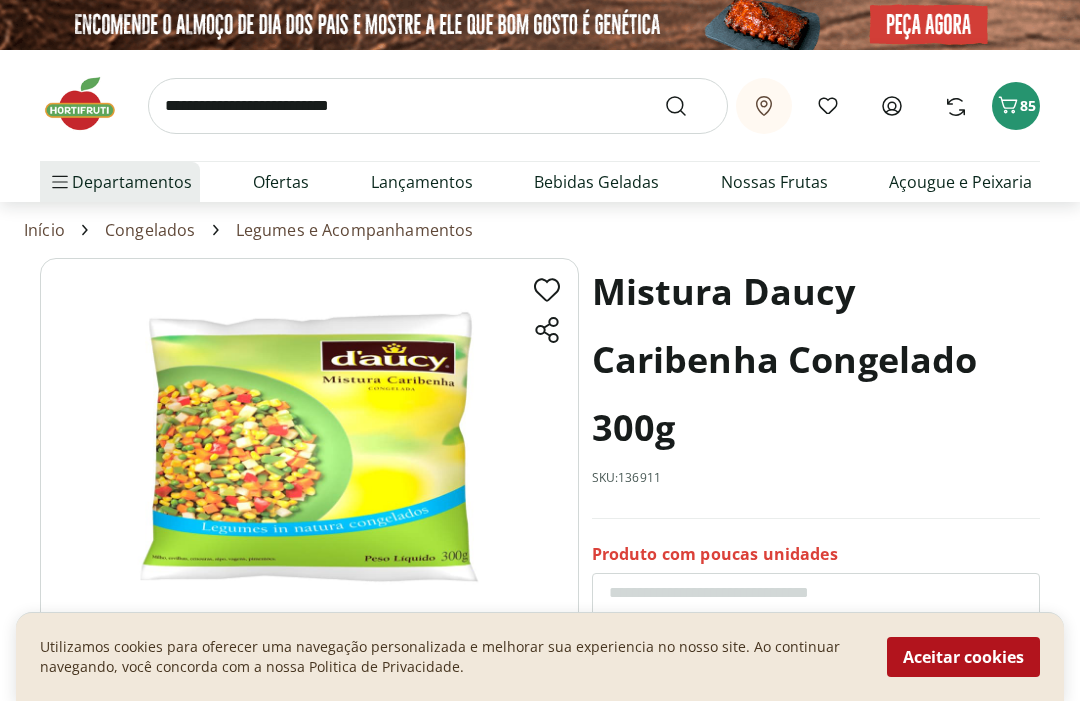 click 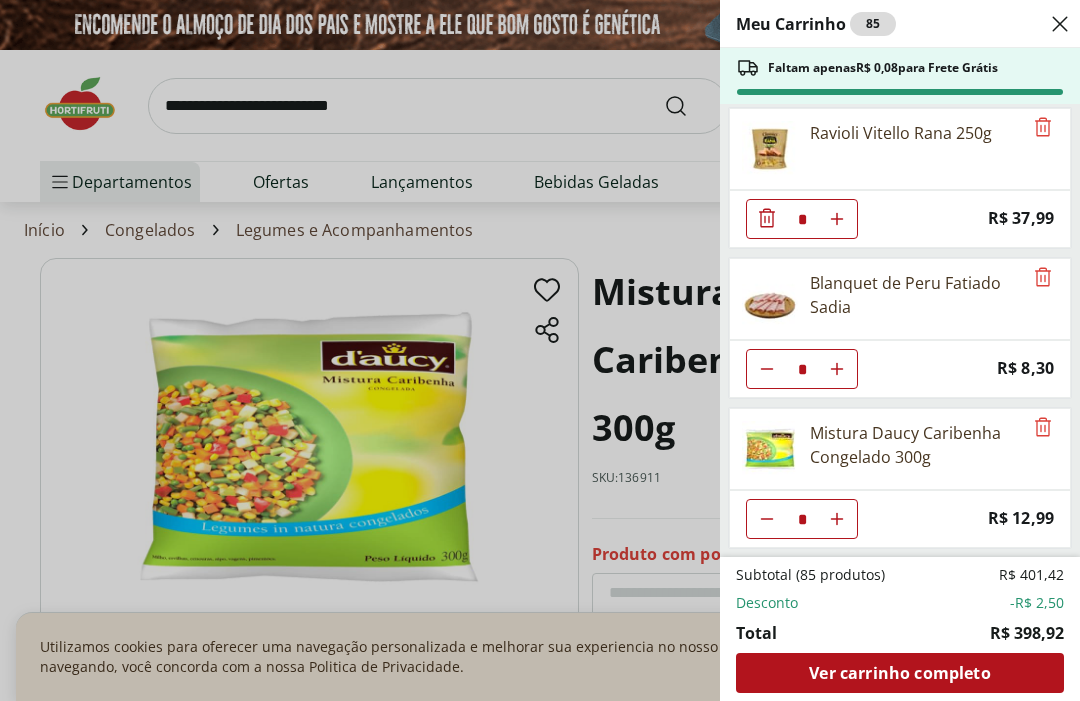 scroll, scrollTop: 3905, scrollLeft: 0, axis: vertical 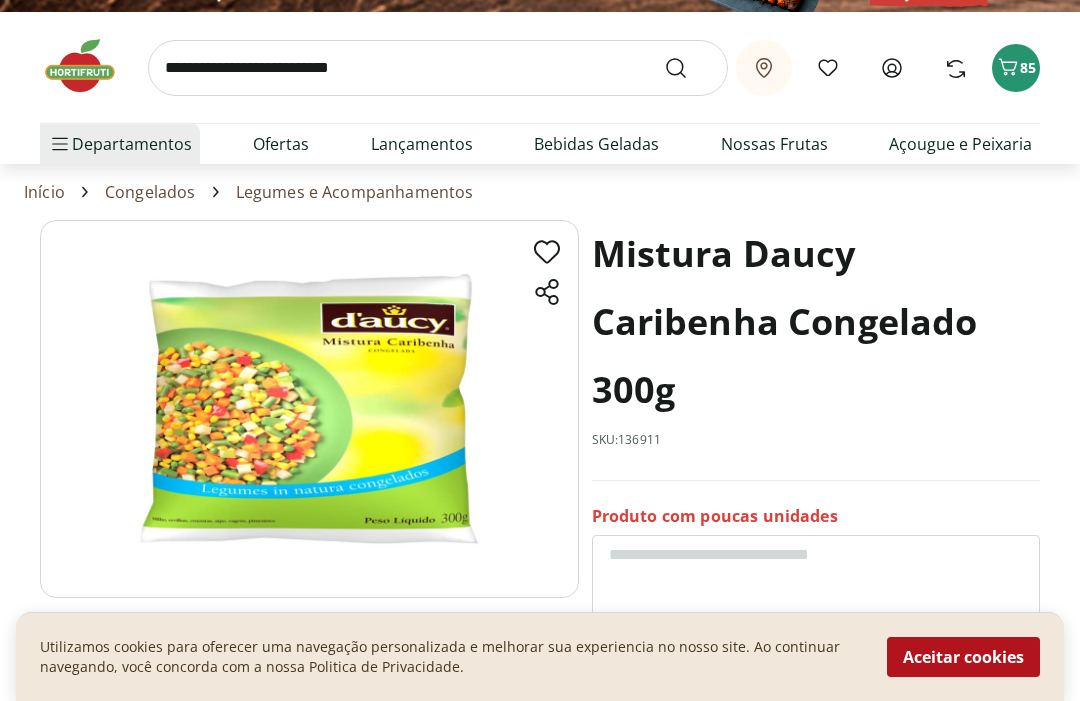 click at bounding box center (438, 68) 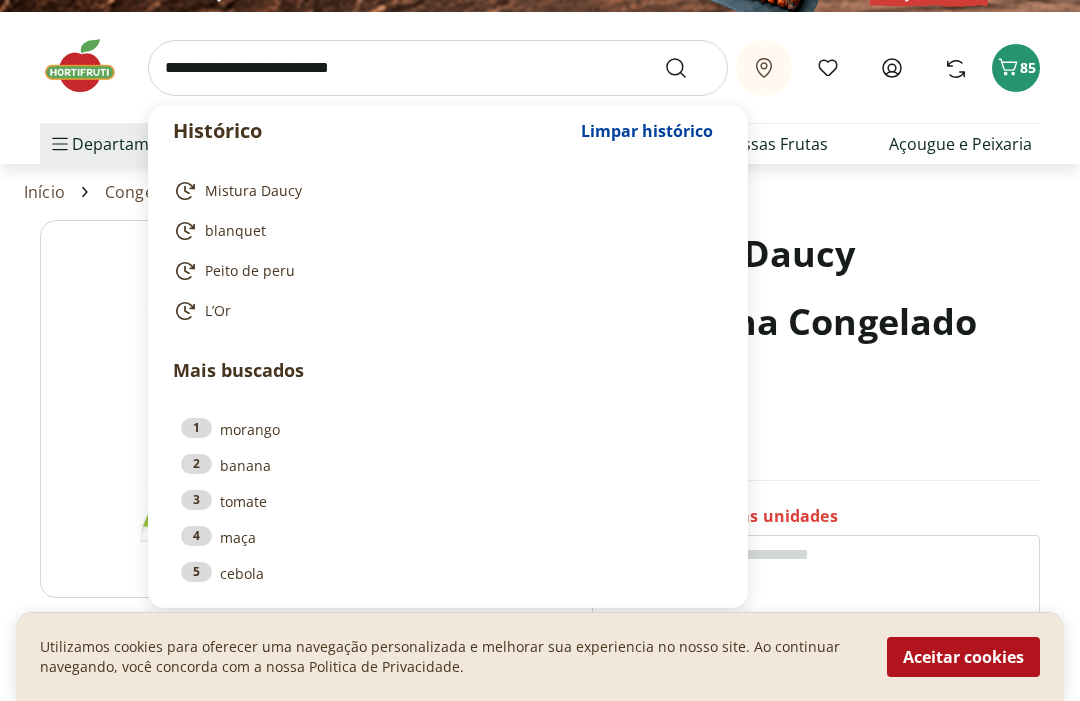 scroll, scrollTop: 37, scrollLeft: 0, axis: vertical 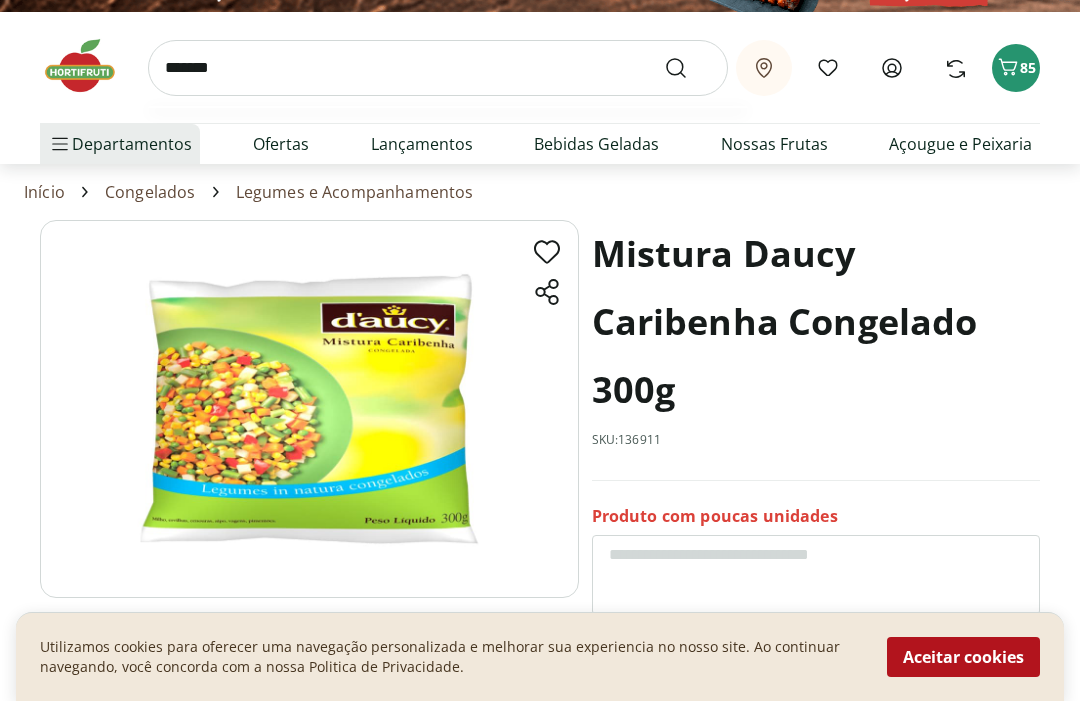 type on "********" 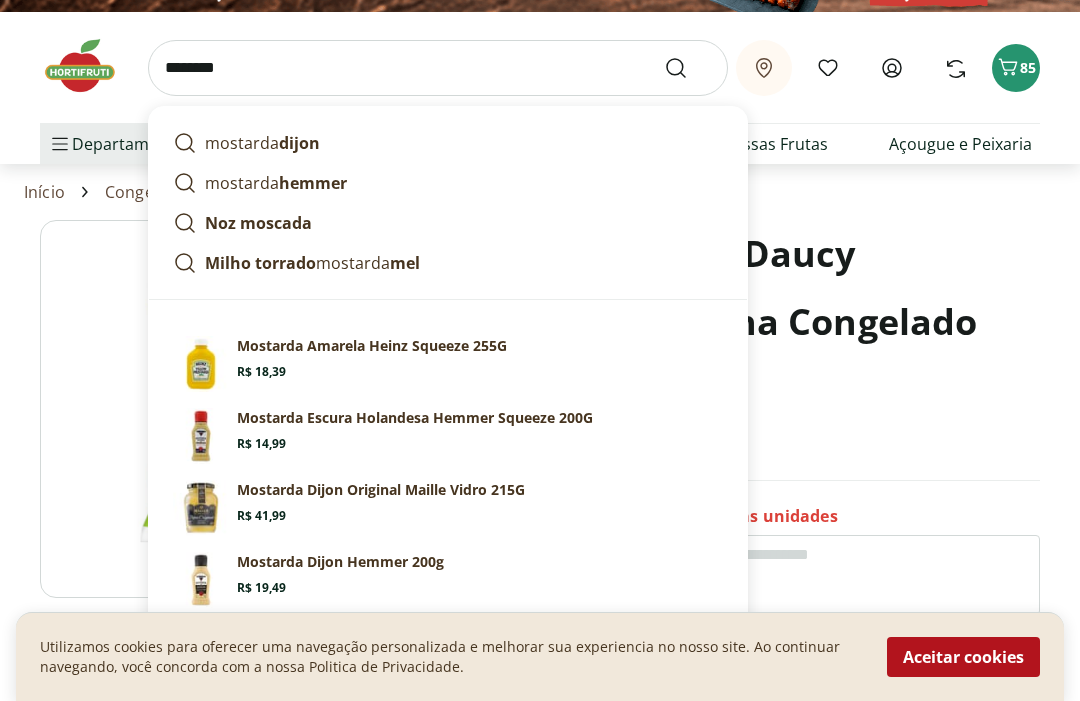 click at bounding box center (688, 69) 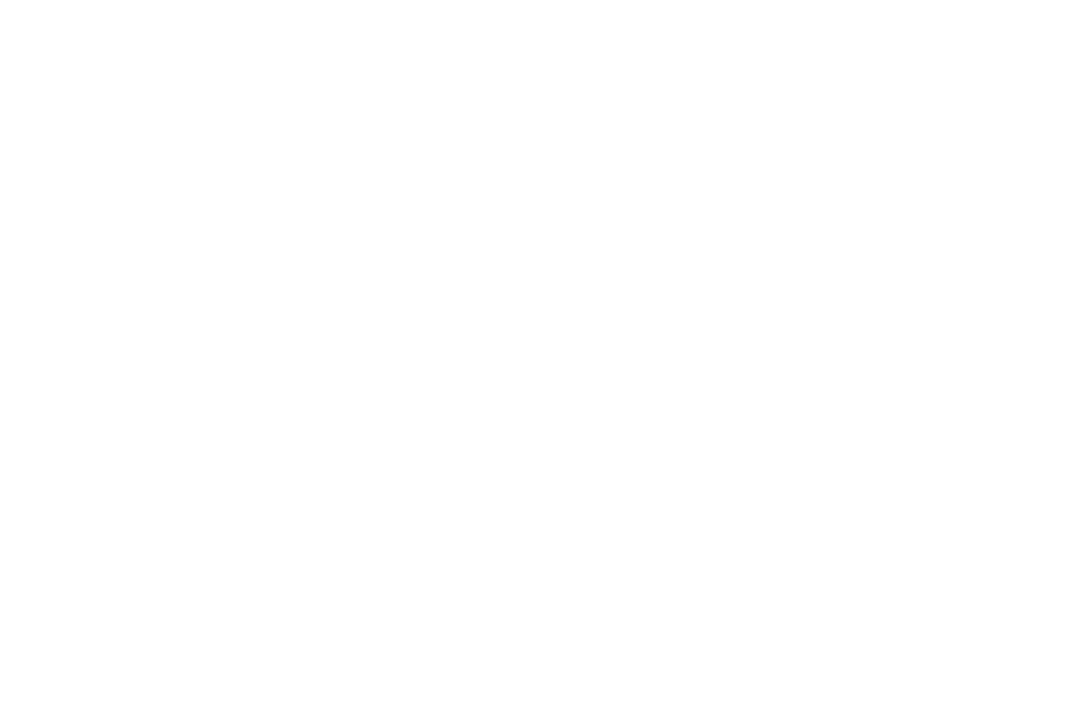 scroll, scrollTop: 38, scrollLeft: 0, axis: vertical 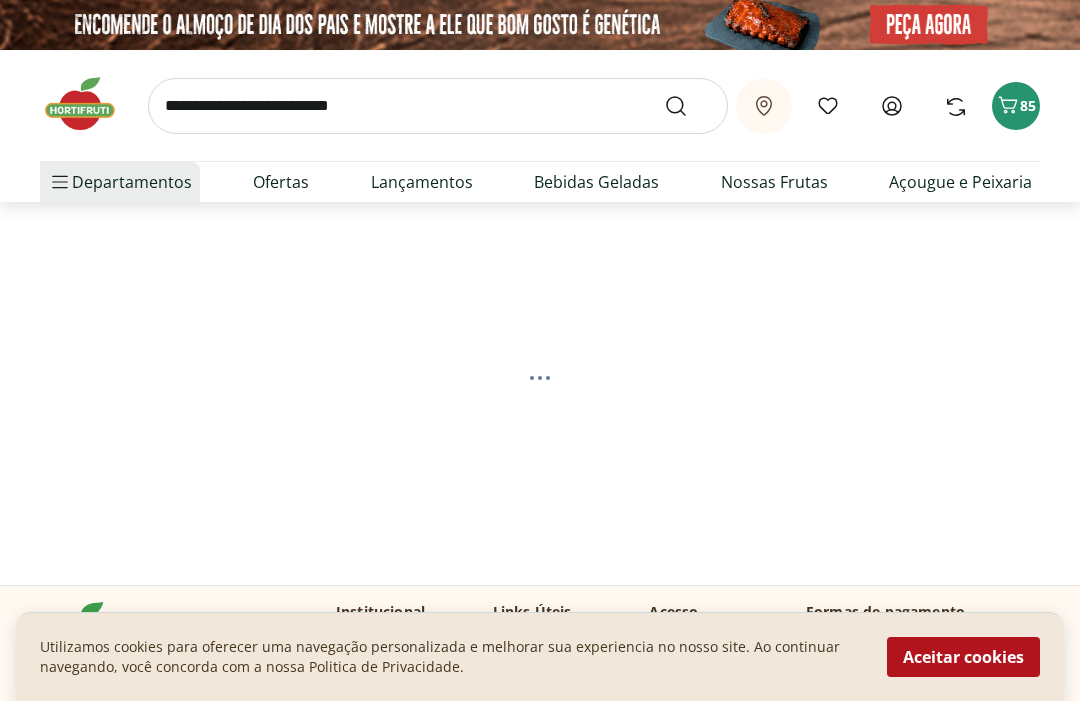 select on "**********" 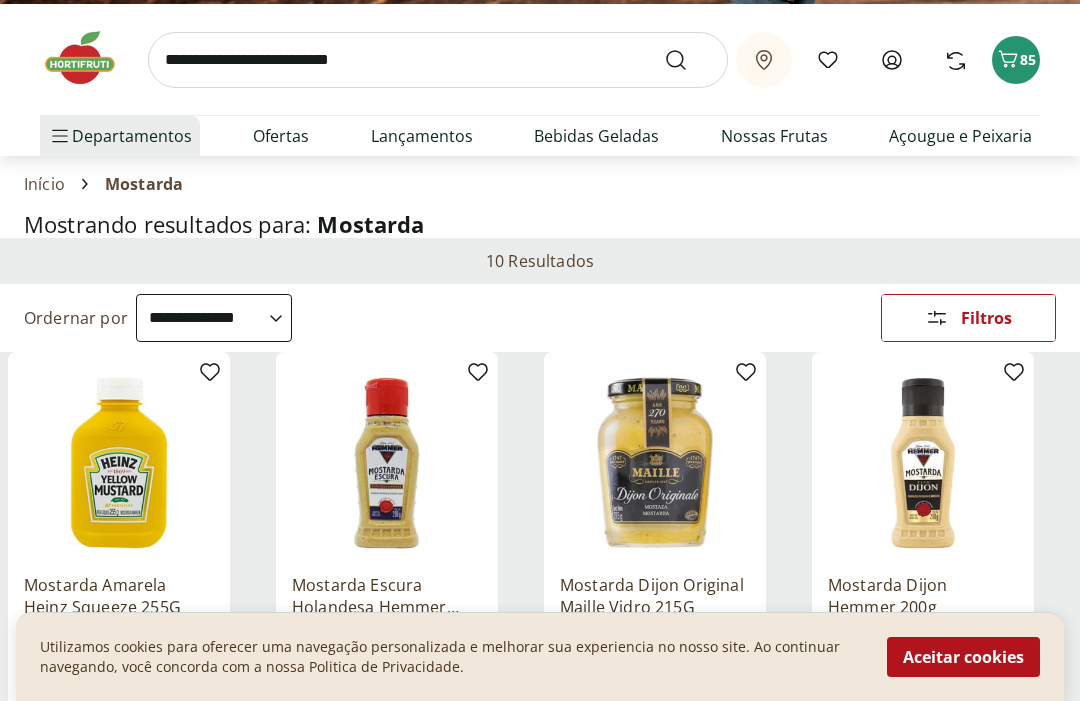 scroll, scrollTop: 0, scrollLeft: 0, axis: both 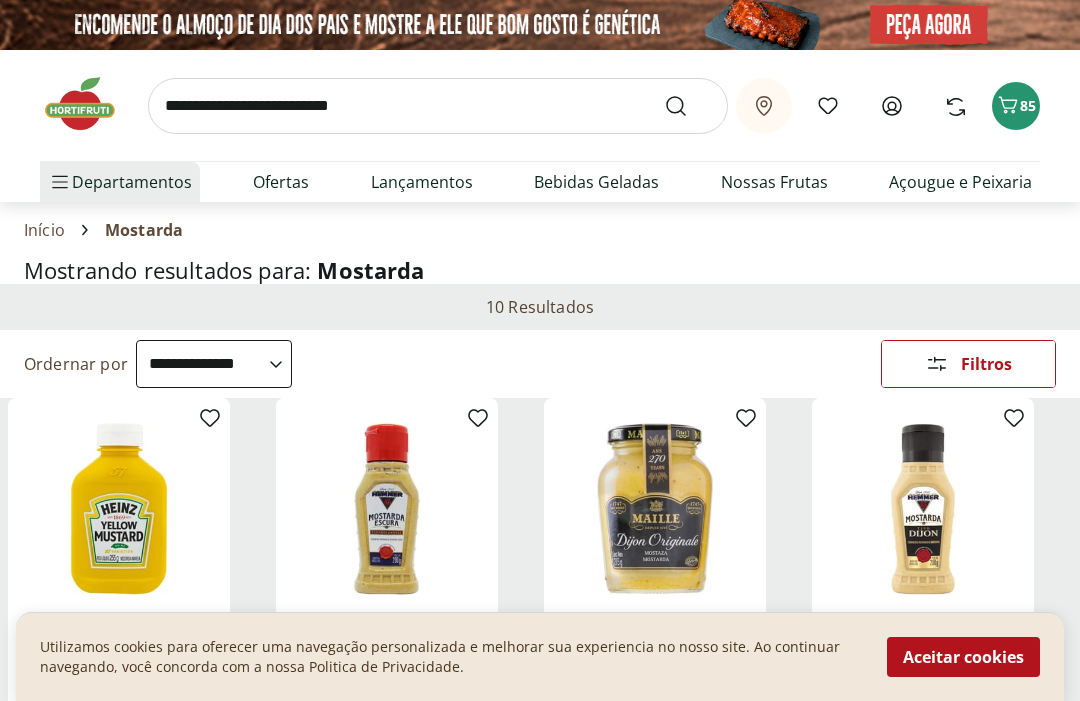 click on "85" at bounding box center [1028, 105] 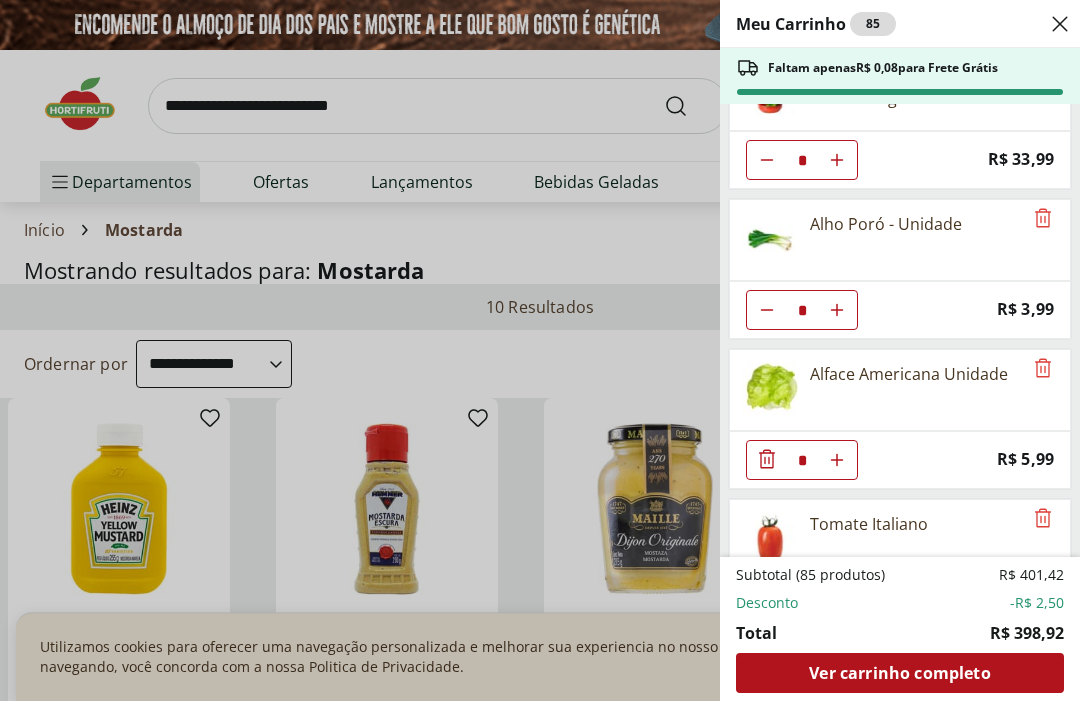 scroll, scrollTop: 1566, scrollLeft: 0, axis: vertical 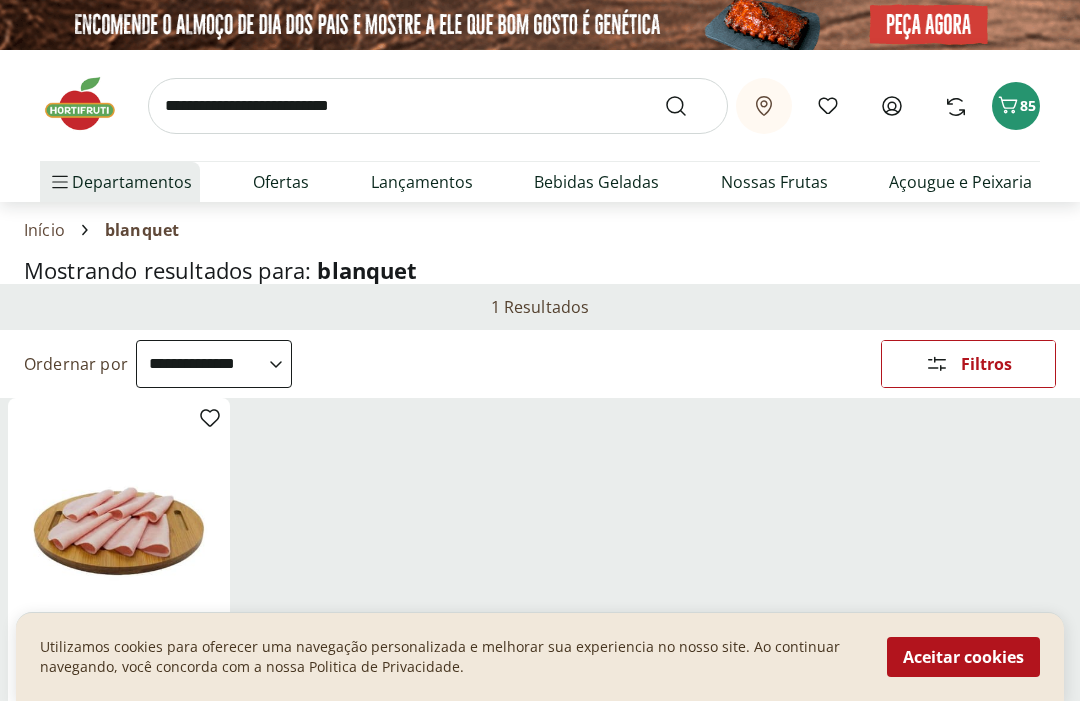 select on "**********" 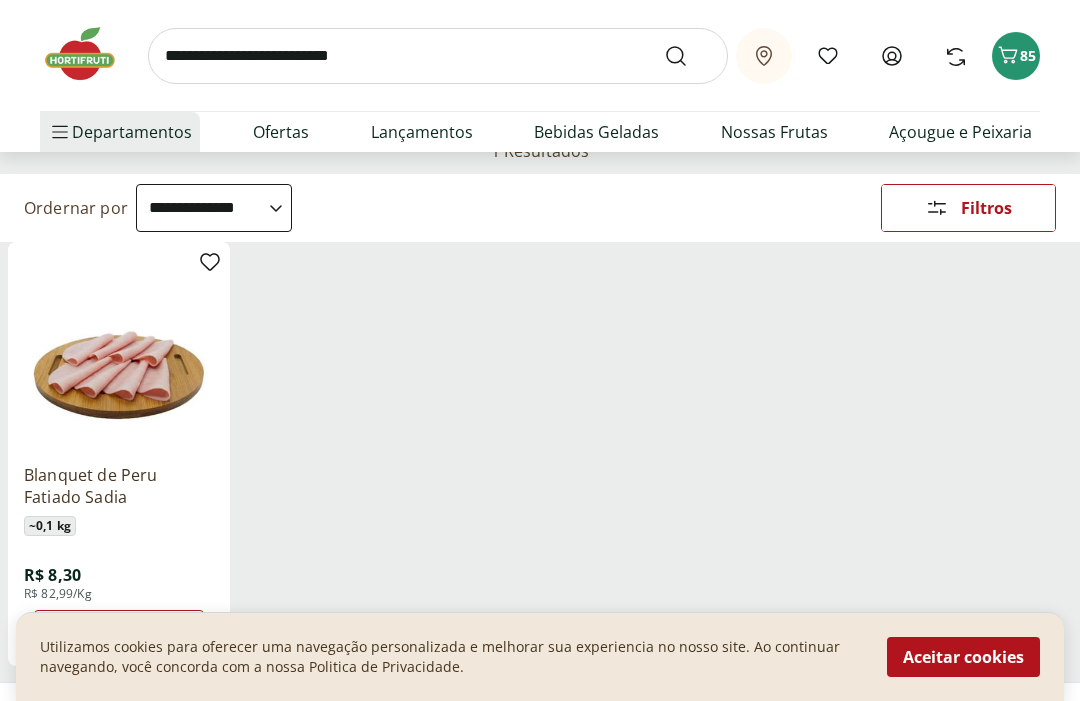 scroll, scrollTop: 0, scrollLeft: 0, axis: both 